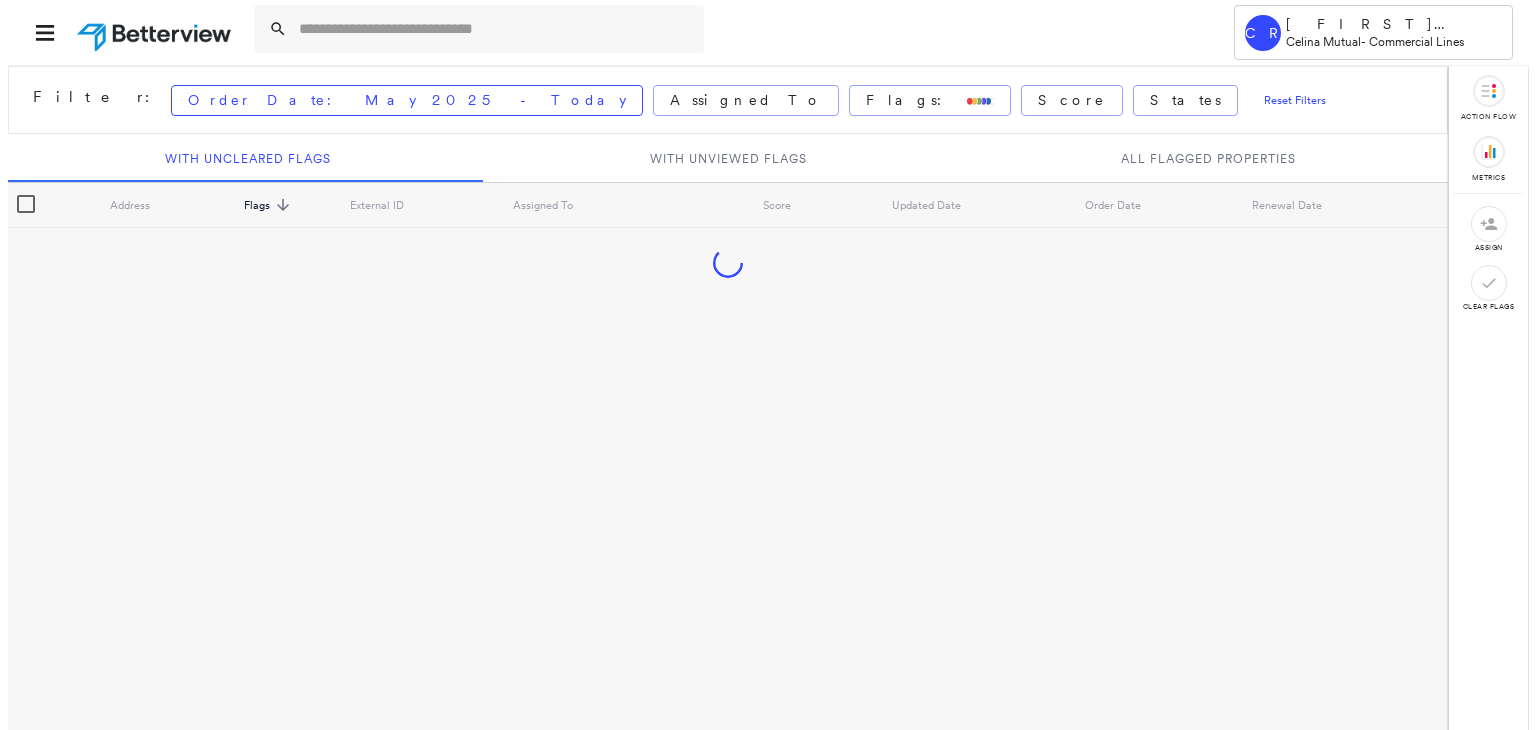 scroll, scrollTop: 0, scrollLeft: 0, axis: both 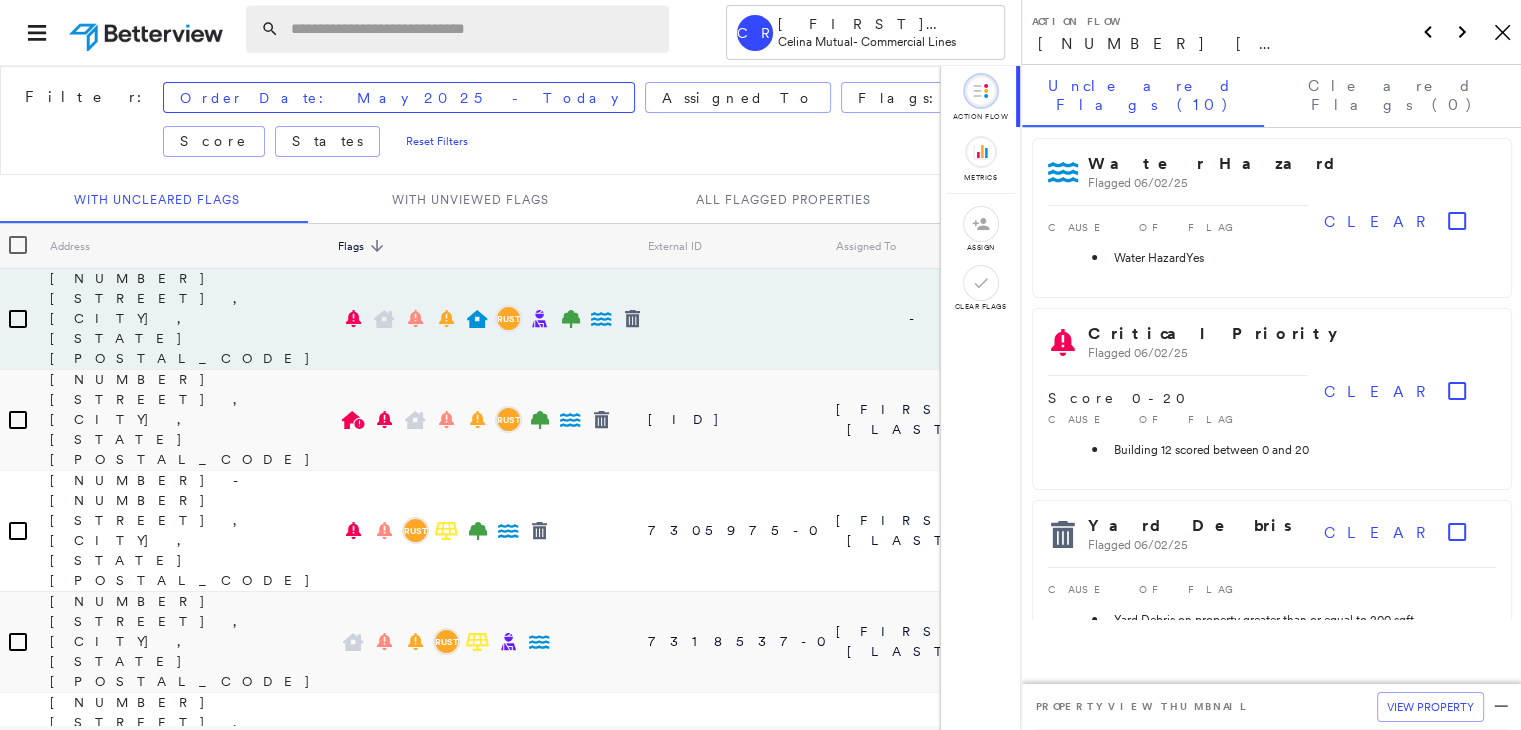 click at bounding box center (474, 29) 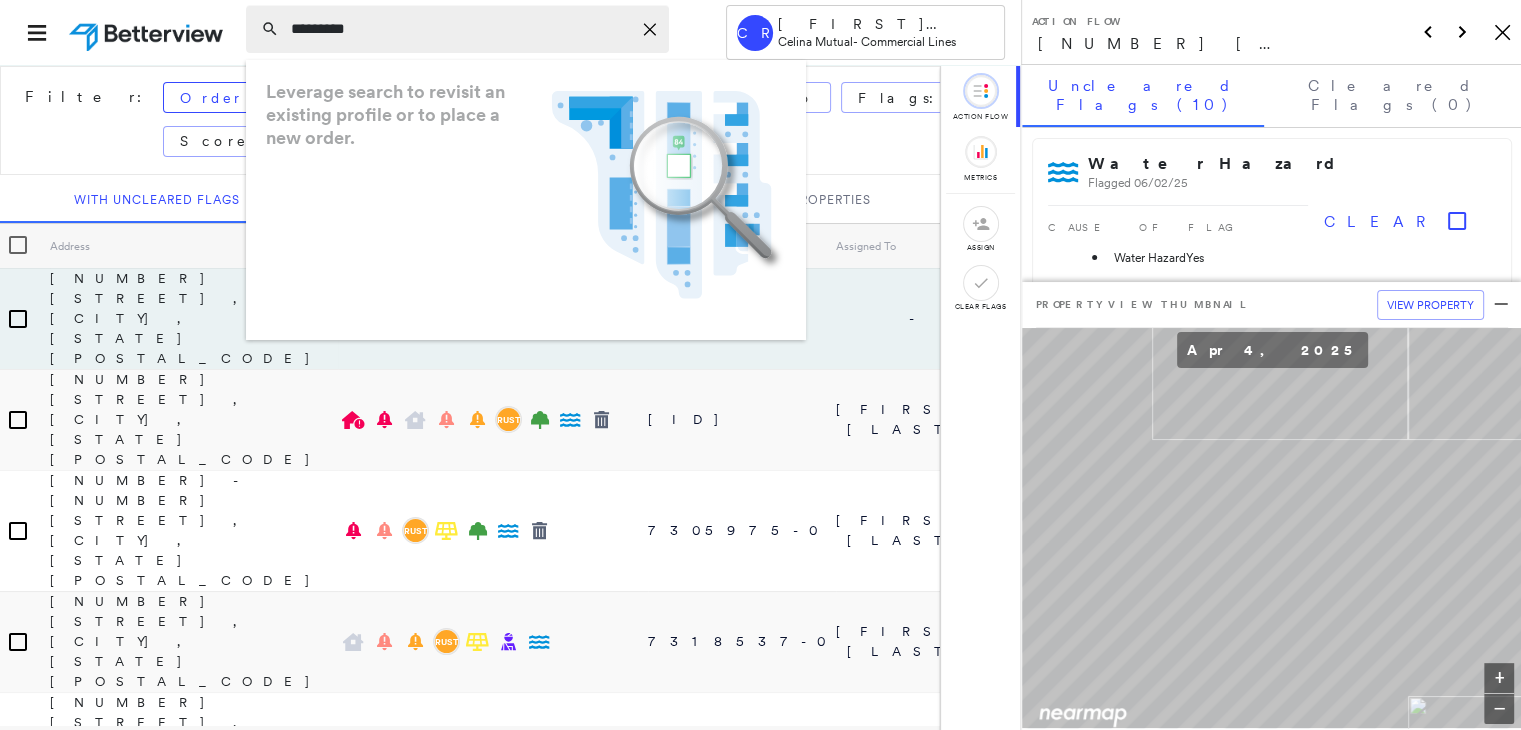 type on "*********" 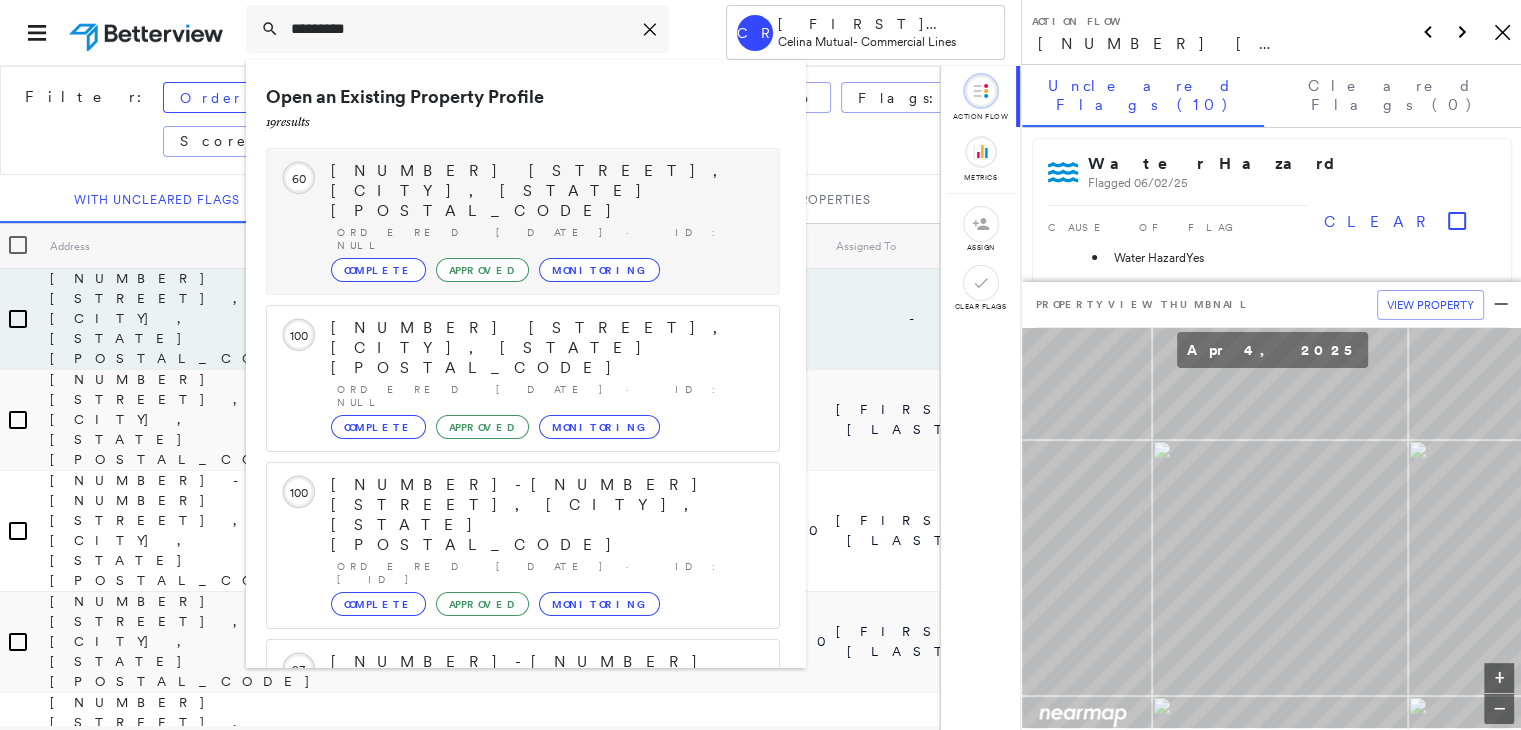 click on "[NUMBER] [STREET], [CITY], [STATE] [POSTAL_CODE]" at bounding box center [545, 191] 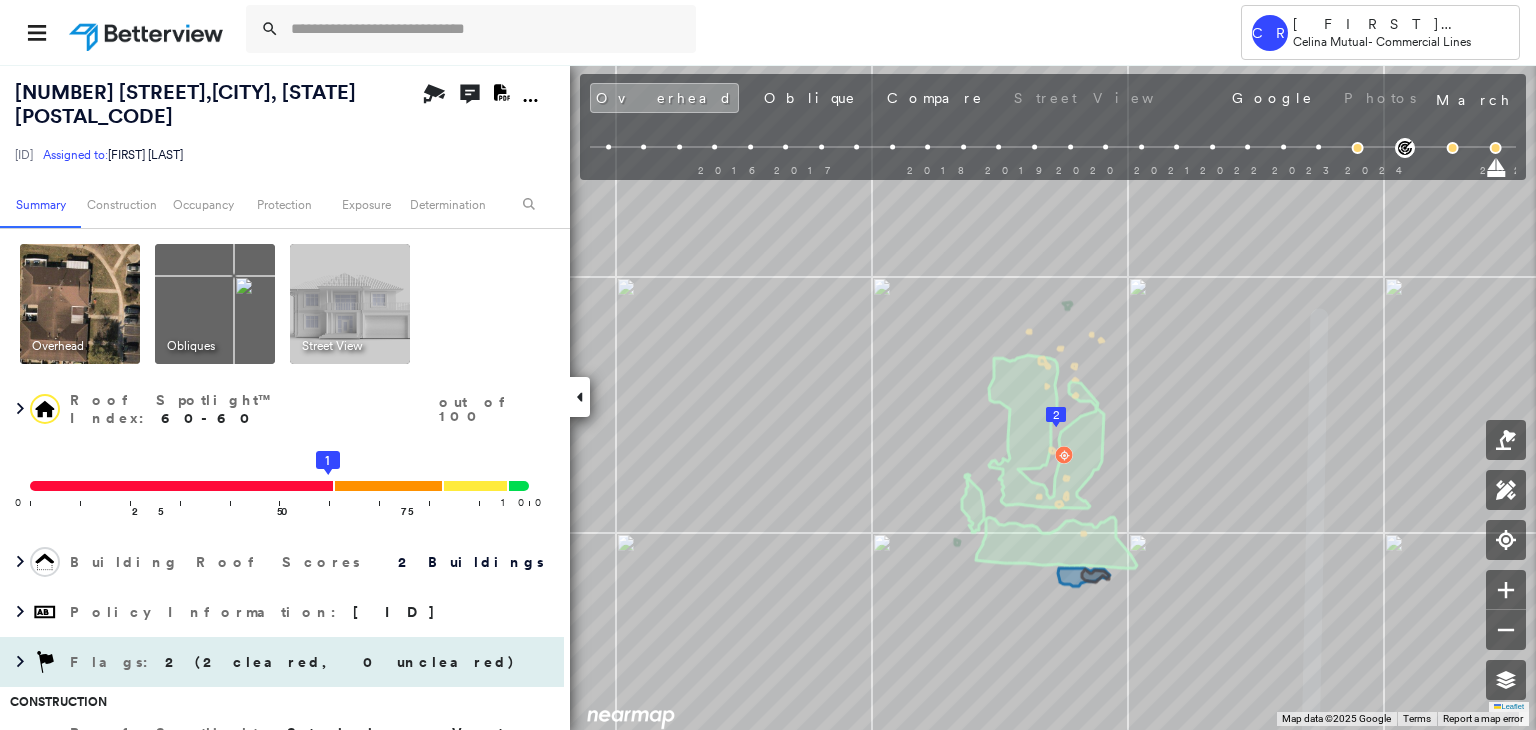 click on "2 (2 cleared, 0 uncleared)" at bounding box center (340, 662) 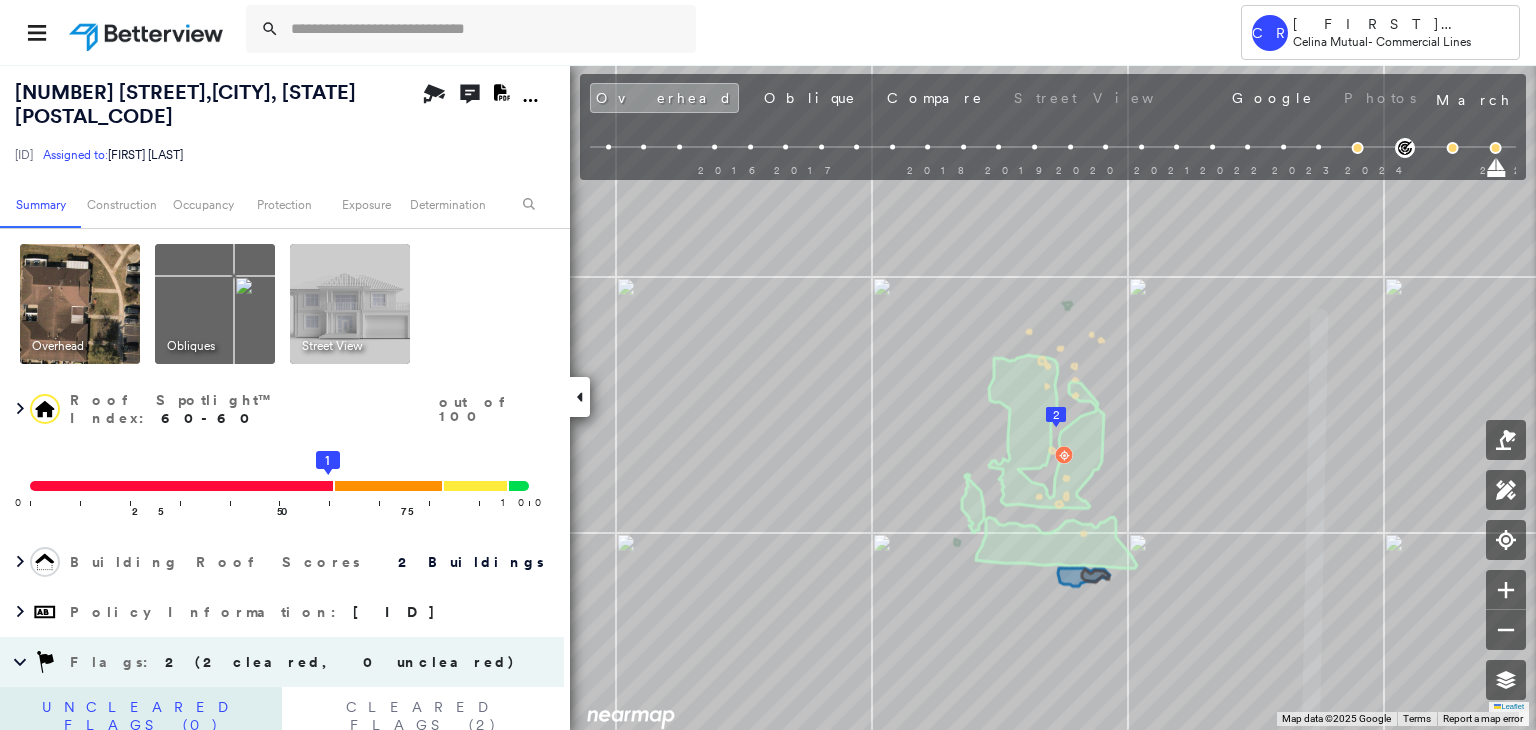 scroll, scrollTop: 200, scrollLeft: 0, axis: vertical 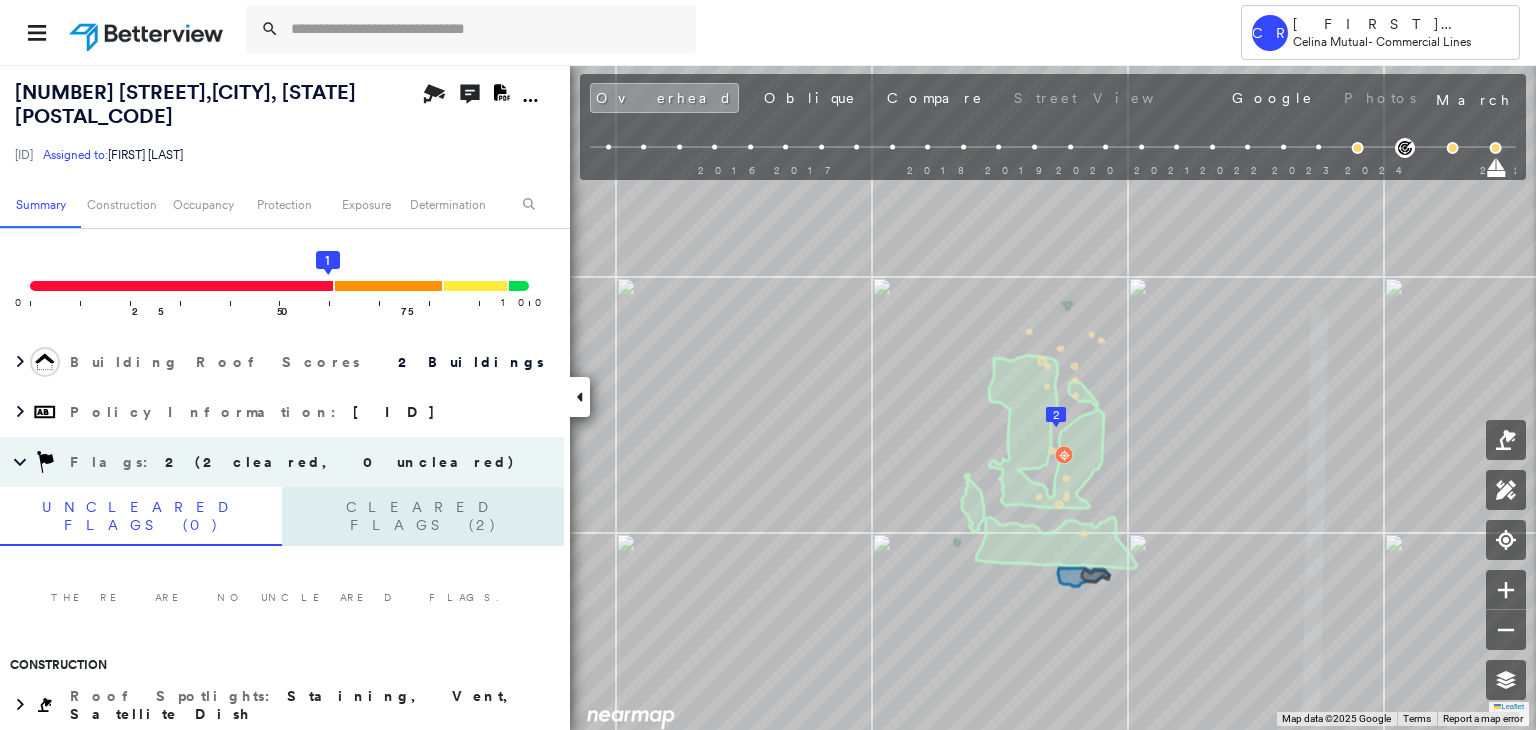 click on "Cleared Flags  (2)" at bounding box center [423, 516] 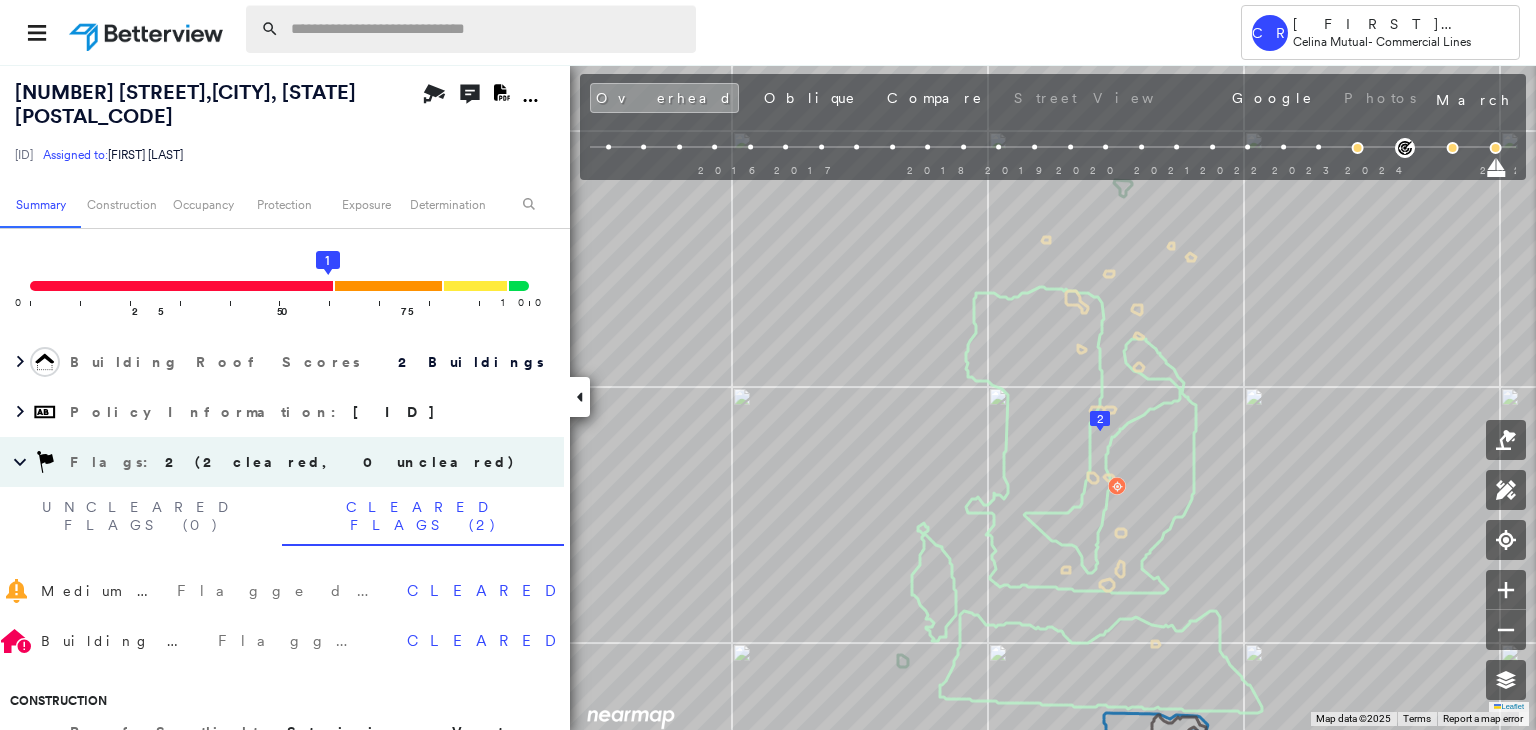 click at bounding box center (487, 29) 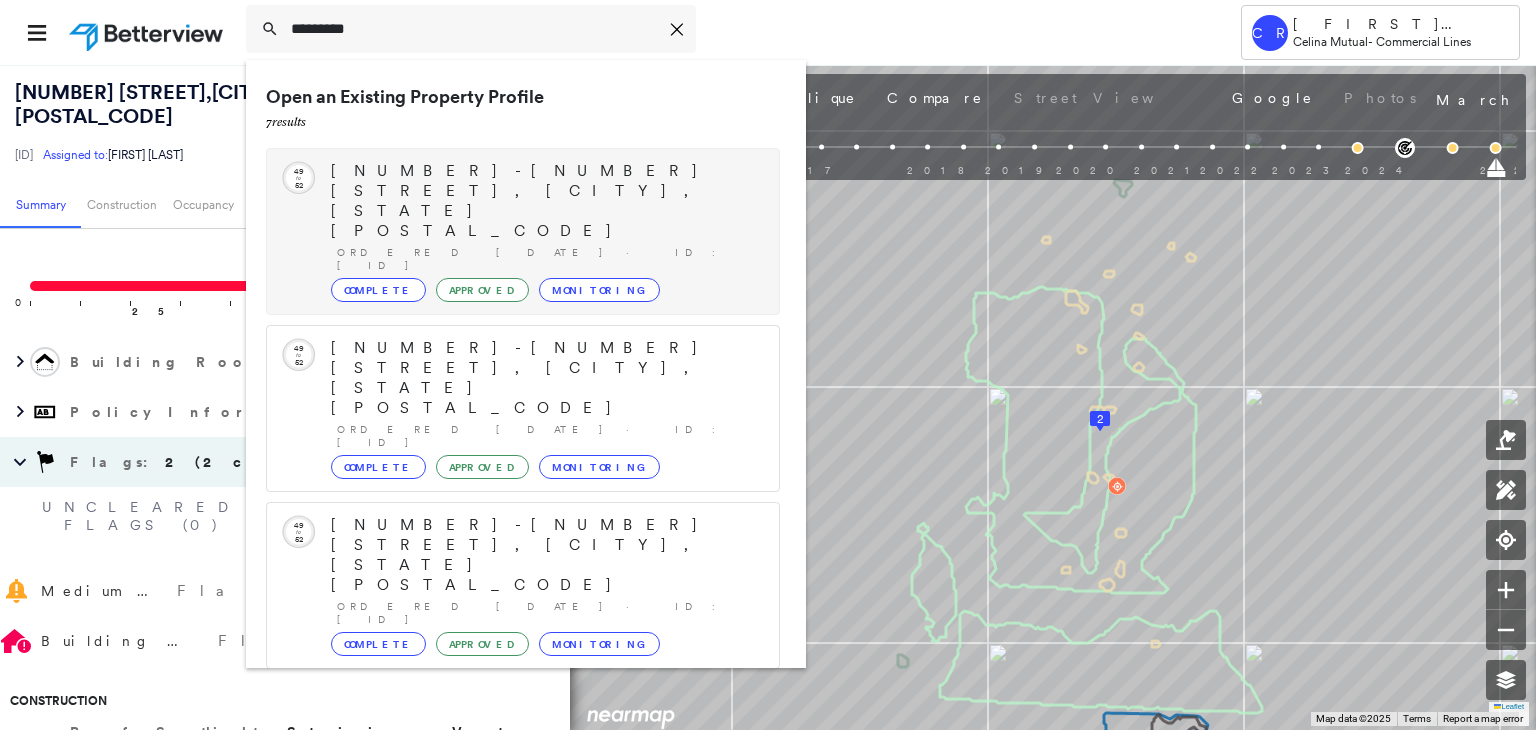 type on "*********" 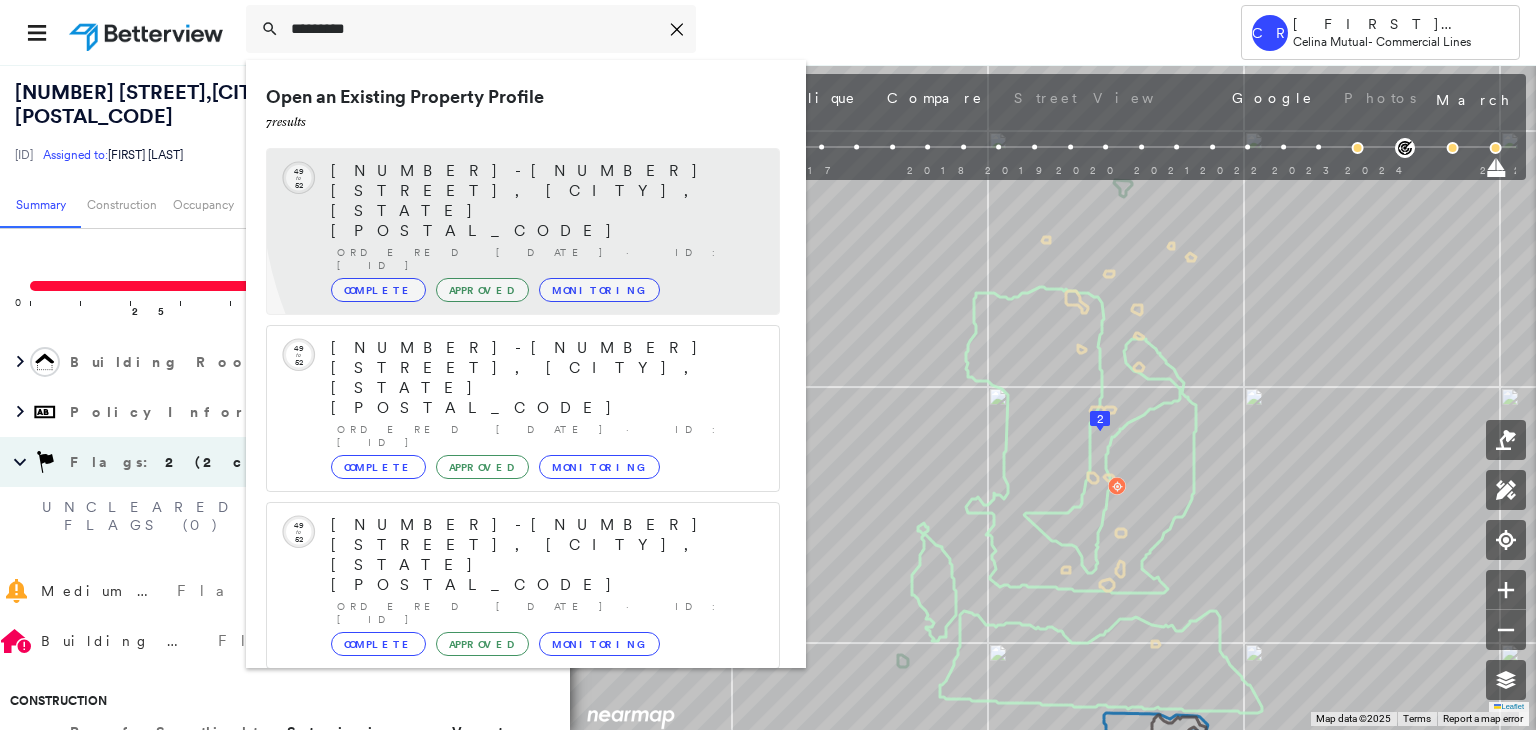 click on "Ordered [DATE] · ID: [ID]" at bounding box center (548, 259) 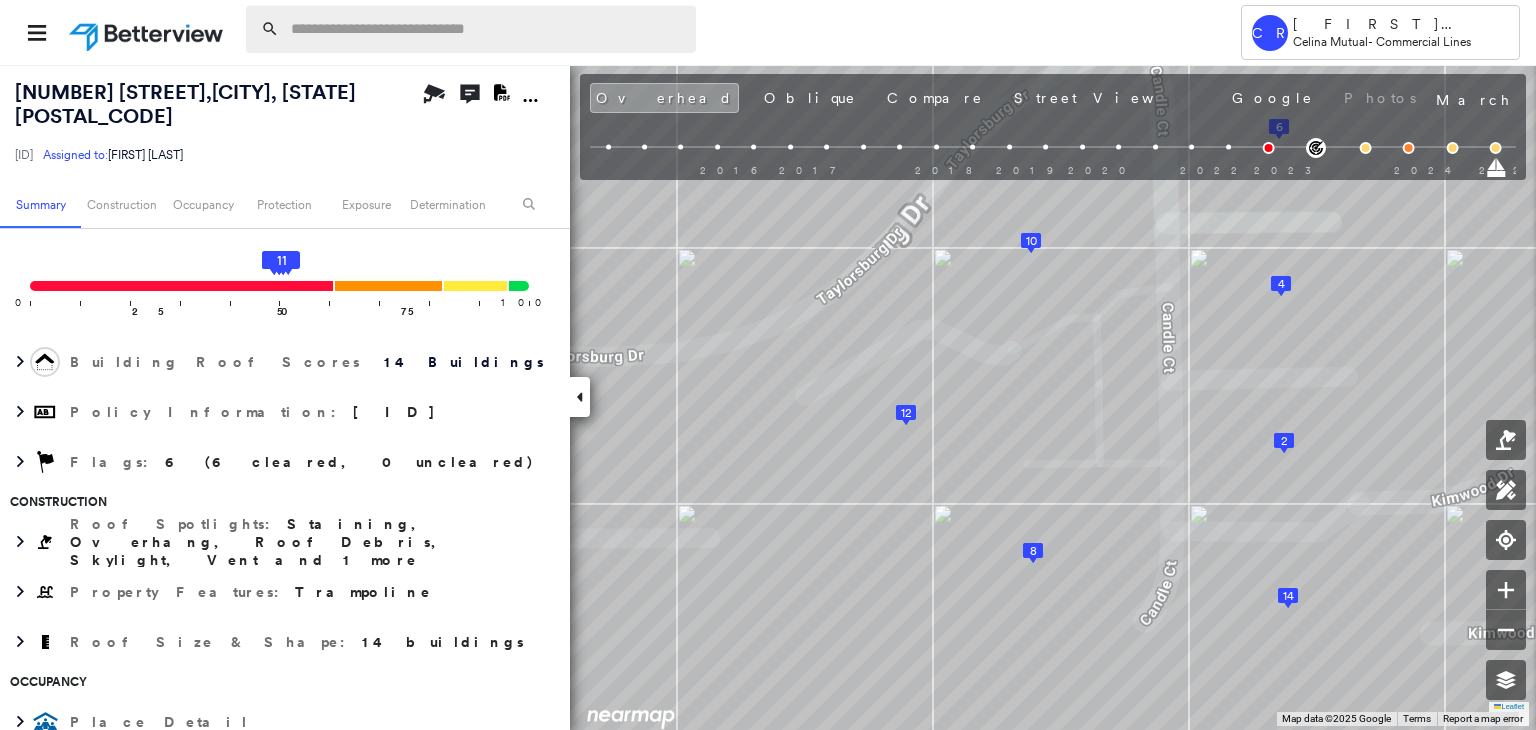 click at bounding box center [487, 29] 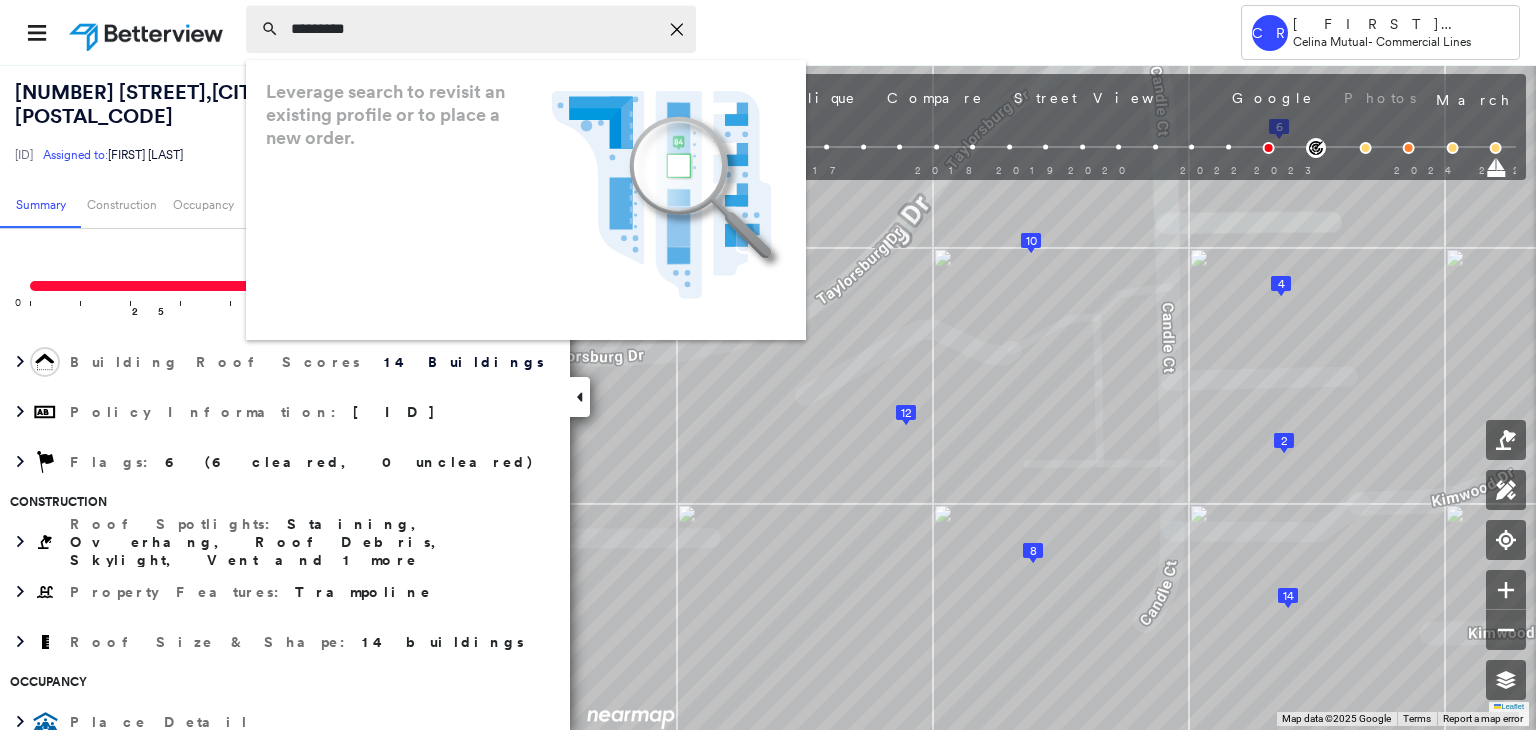 type on "*********" 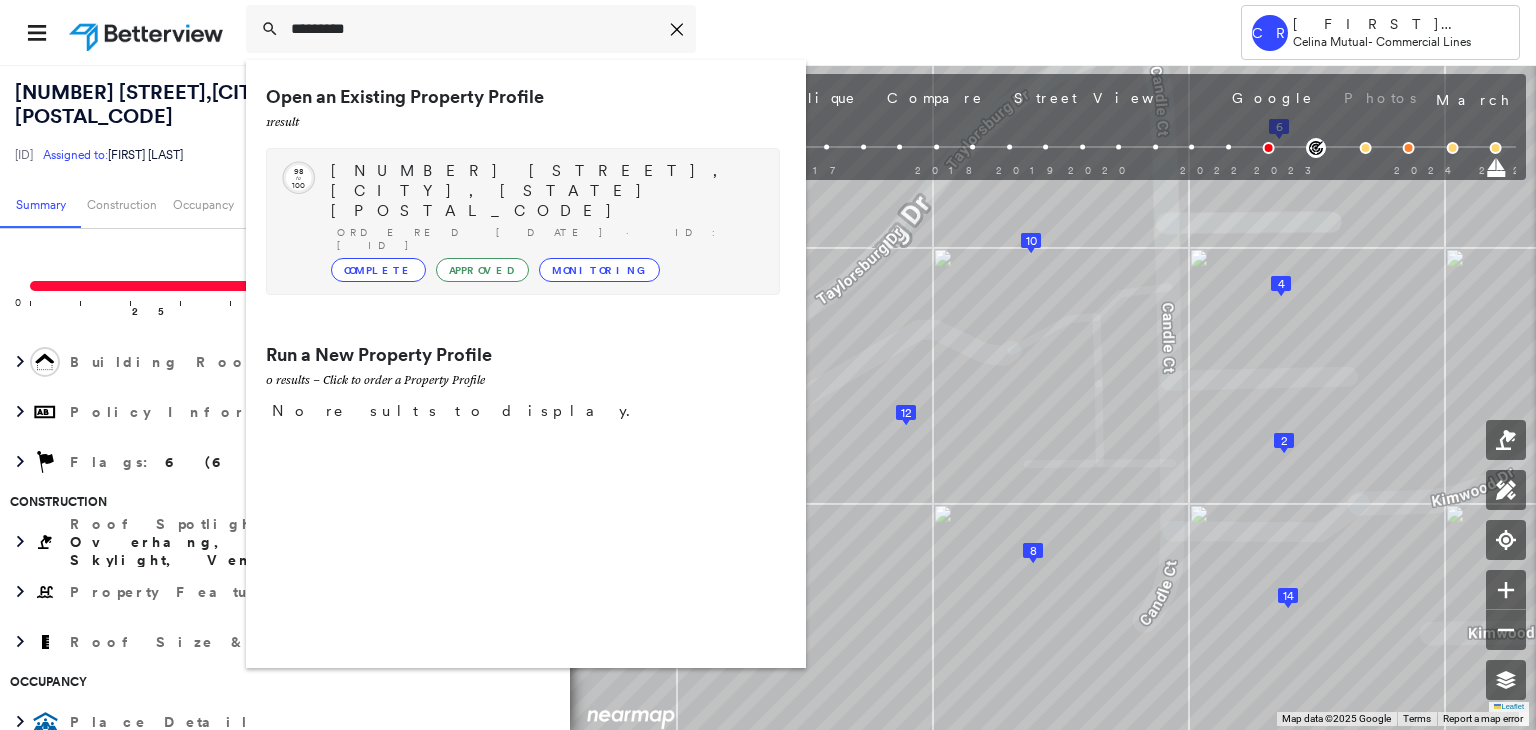 click on "Circled Text Icon 98 to 100 [NUMBER] [STREET], [CITY], [STATE] [POSTAL_CODE] Ordered [DATE] · ID: [ID] Complete Approved Monitoring" at bounding box center [523, 221] 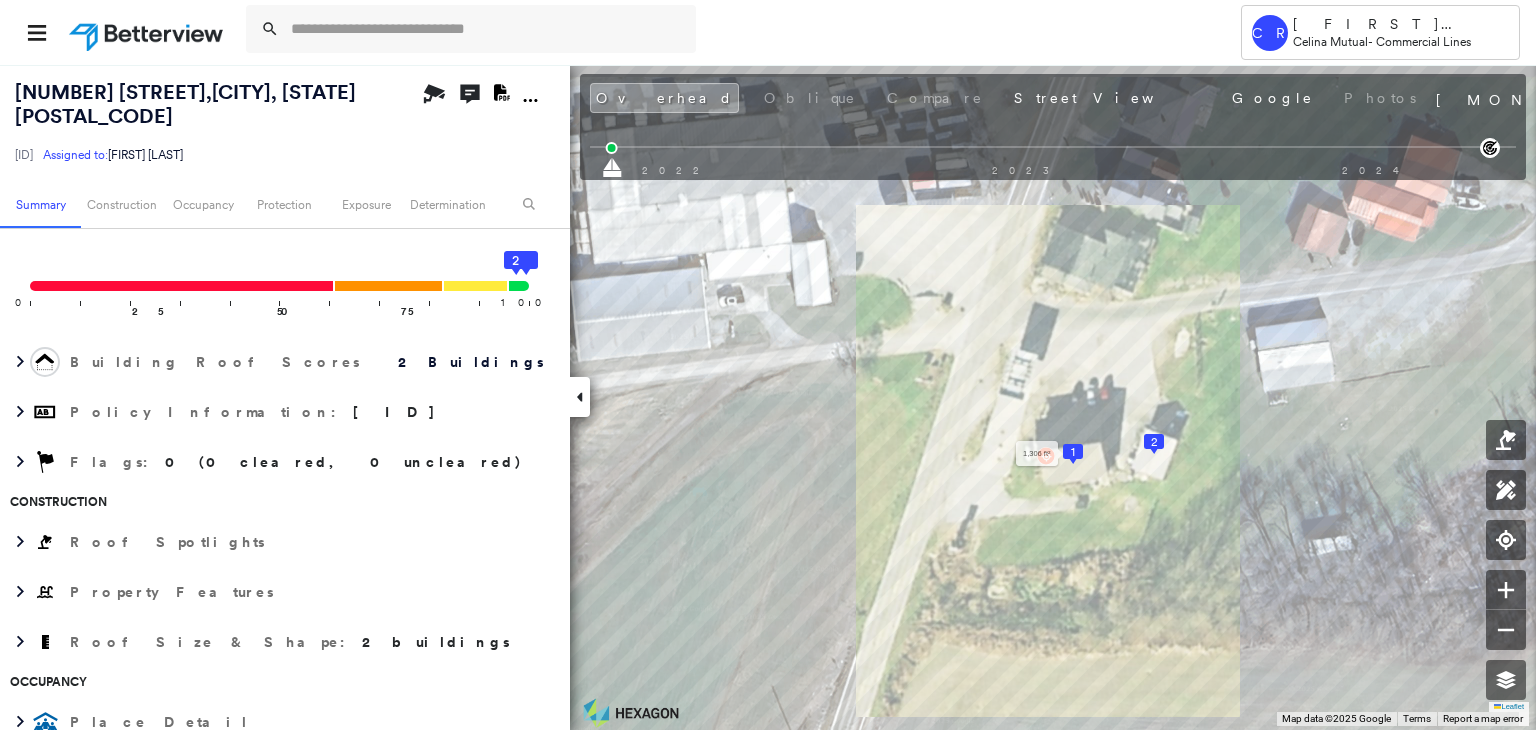 click on "1" at bounding box center [1073, 452] 